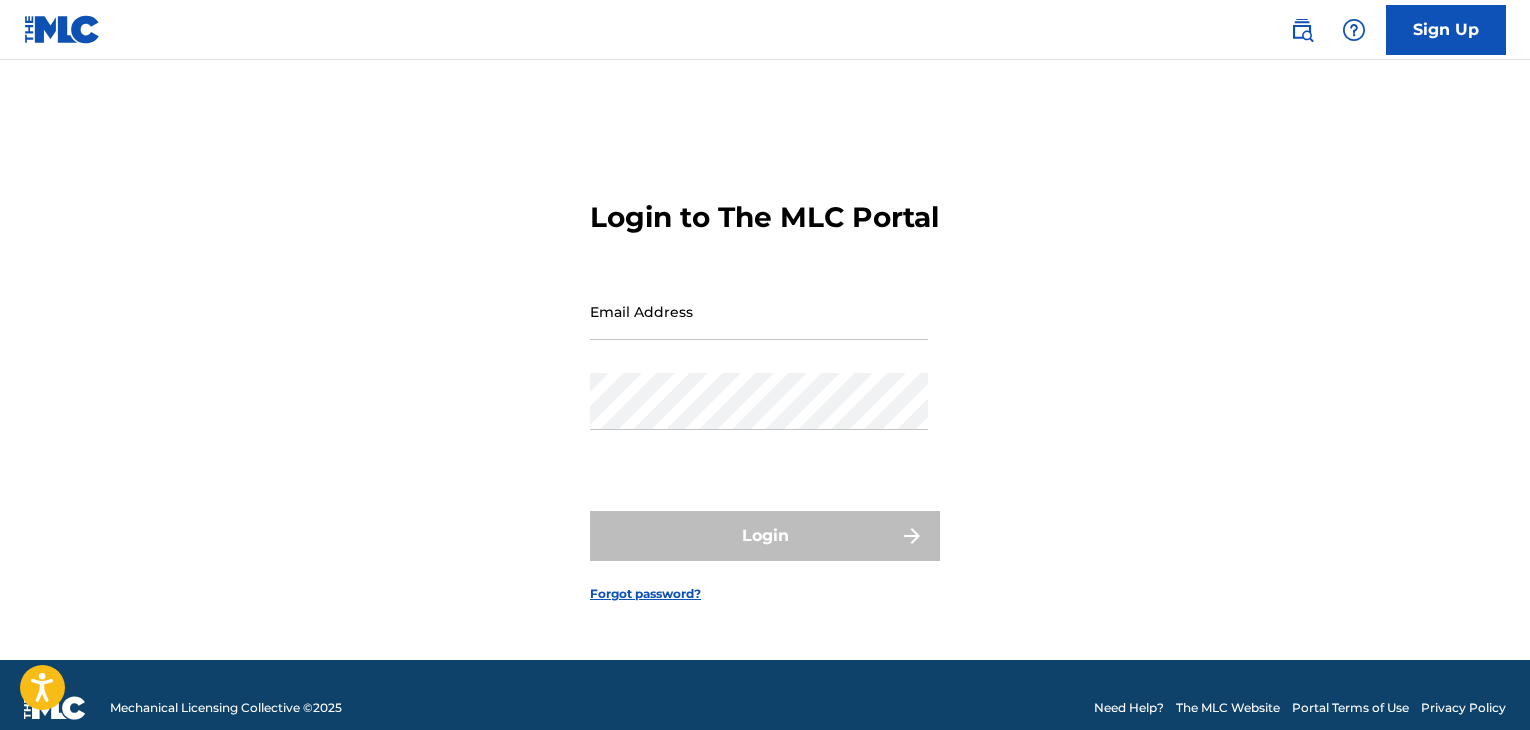 scroll, scrollTop: 0, scrollLeft: 0, axis: both 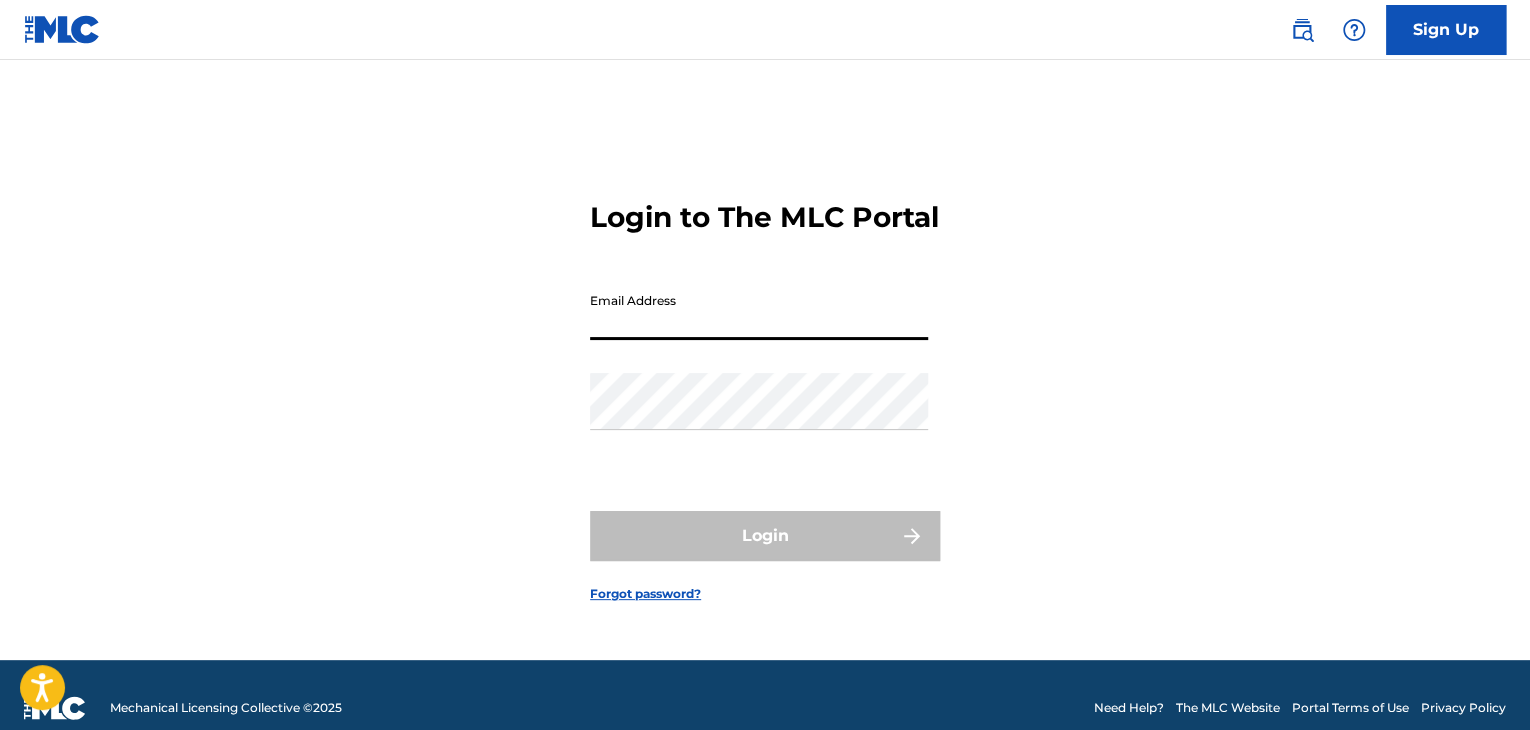 click on "Email Address" at bounding box center [759, 311] 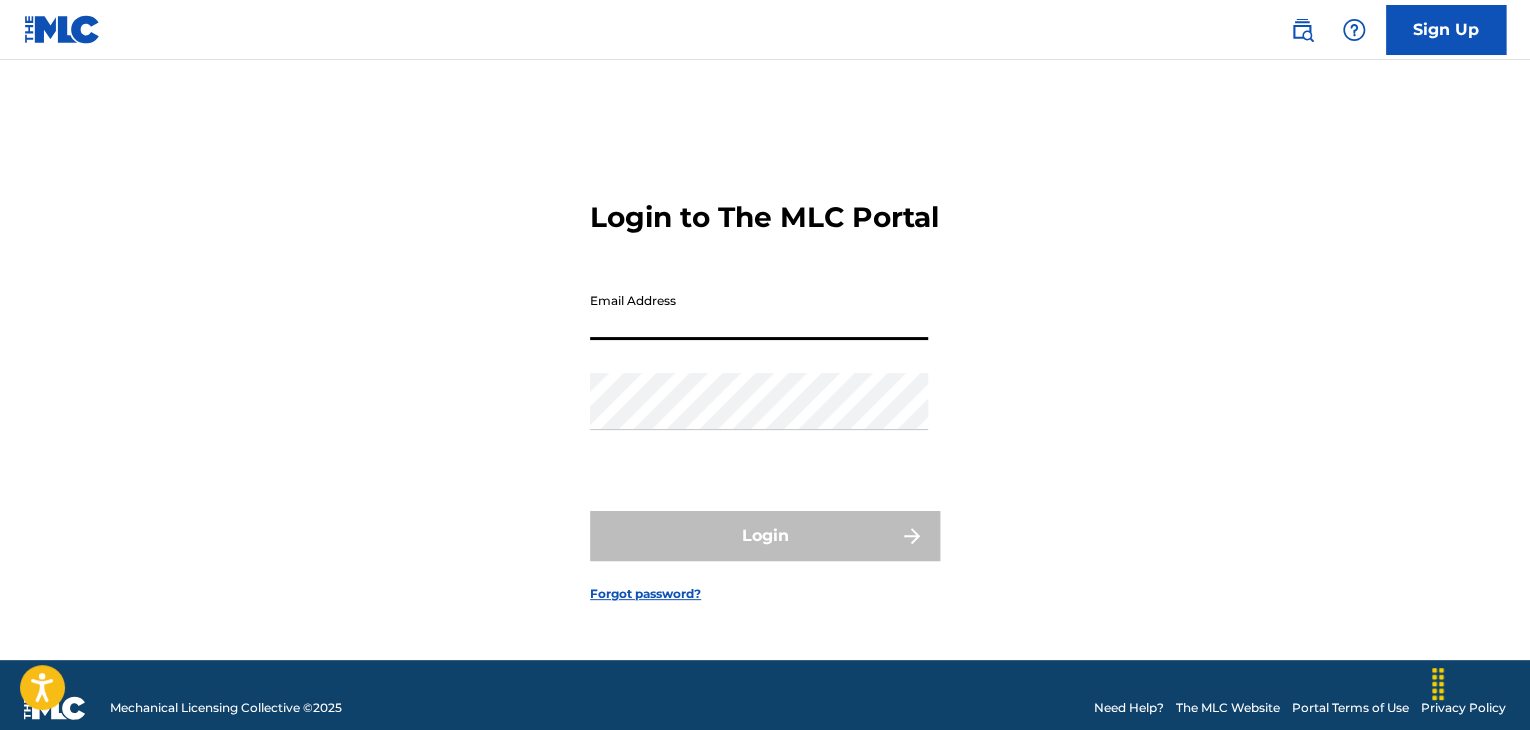 type on "[ARTIST_NAME]musicpr@[EXAMPLE_DOMAIN]" 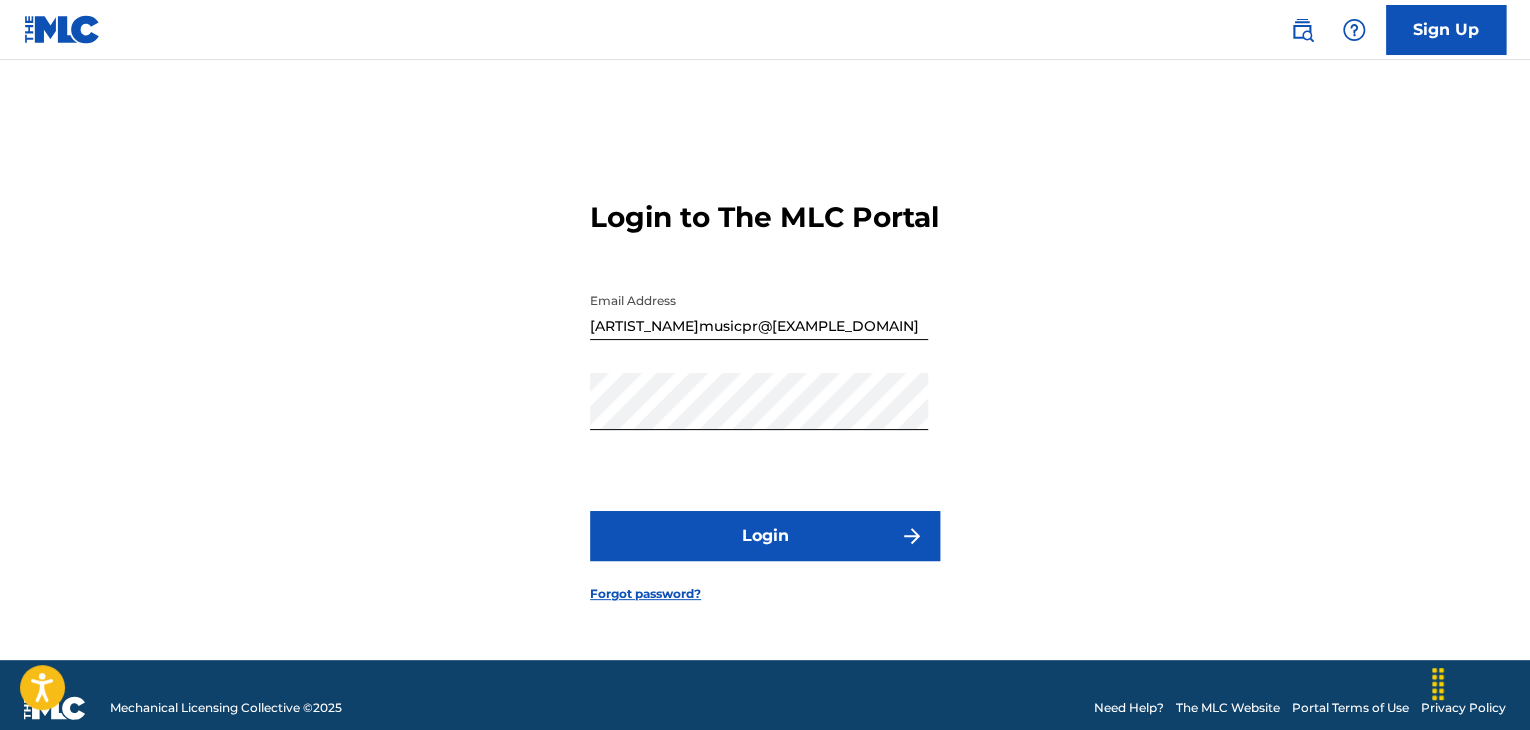 click on "Login" at bounding box center [765, 536] 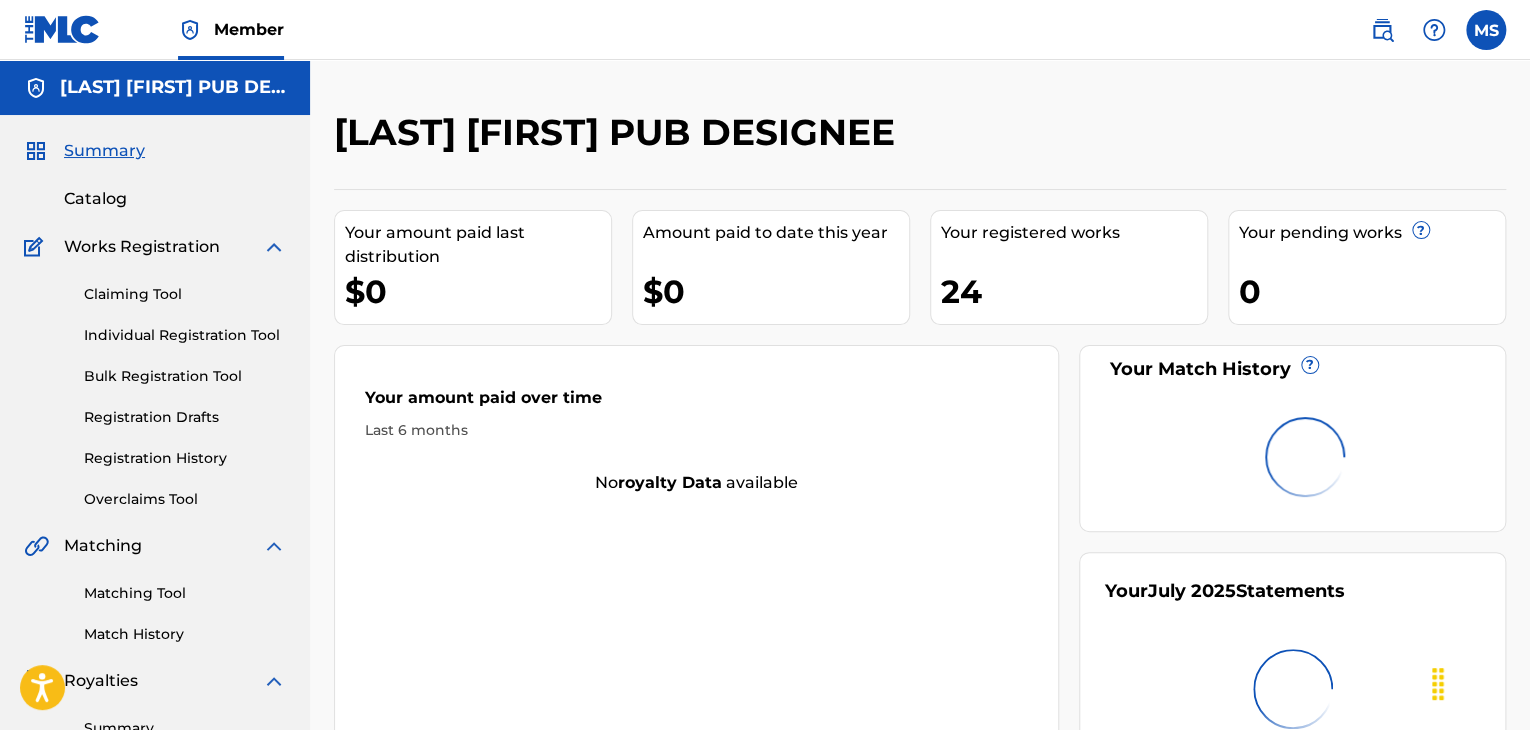 scroll, scrollTop: 0, scrollLeft: 0, axis: both 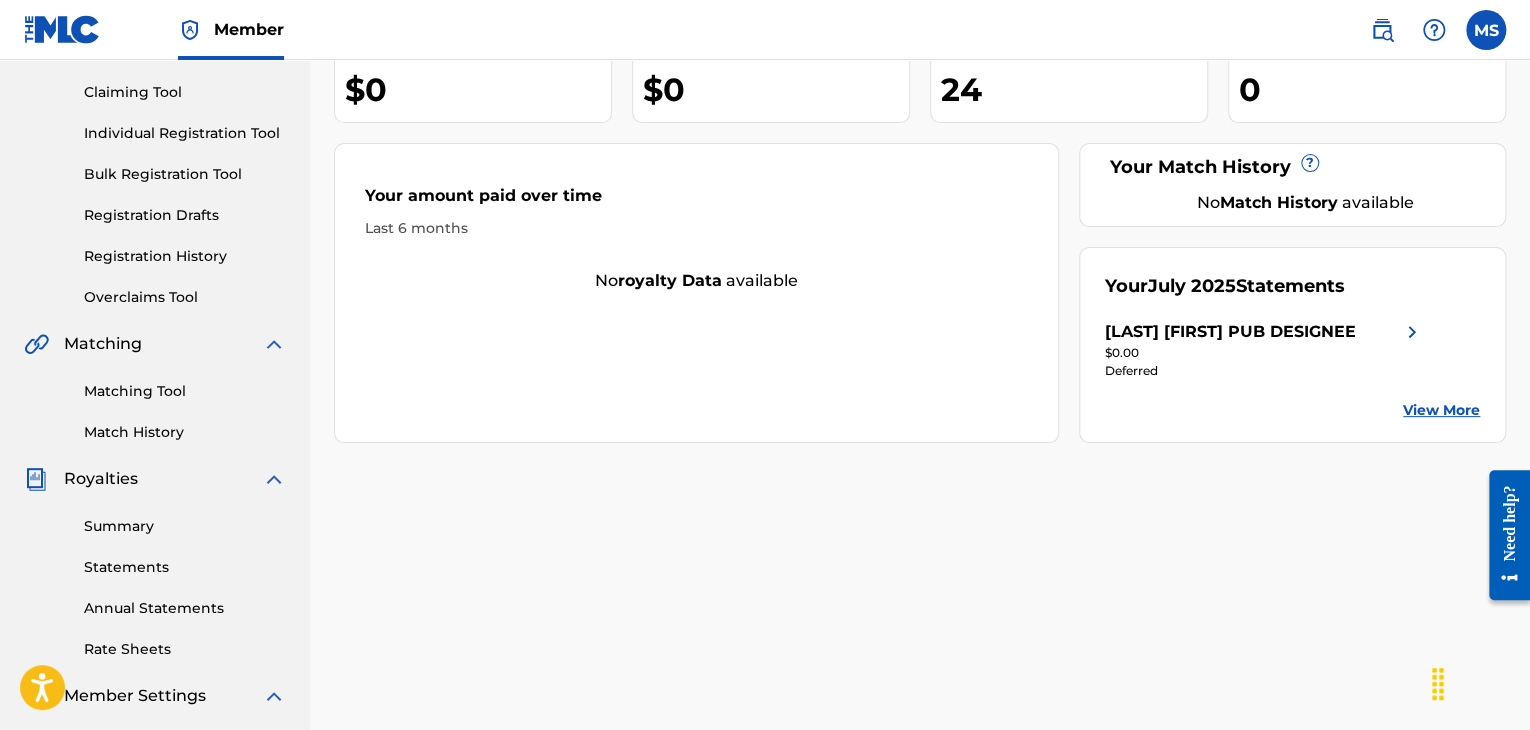 click on "Summary" at bounding box center (185, 526) 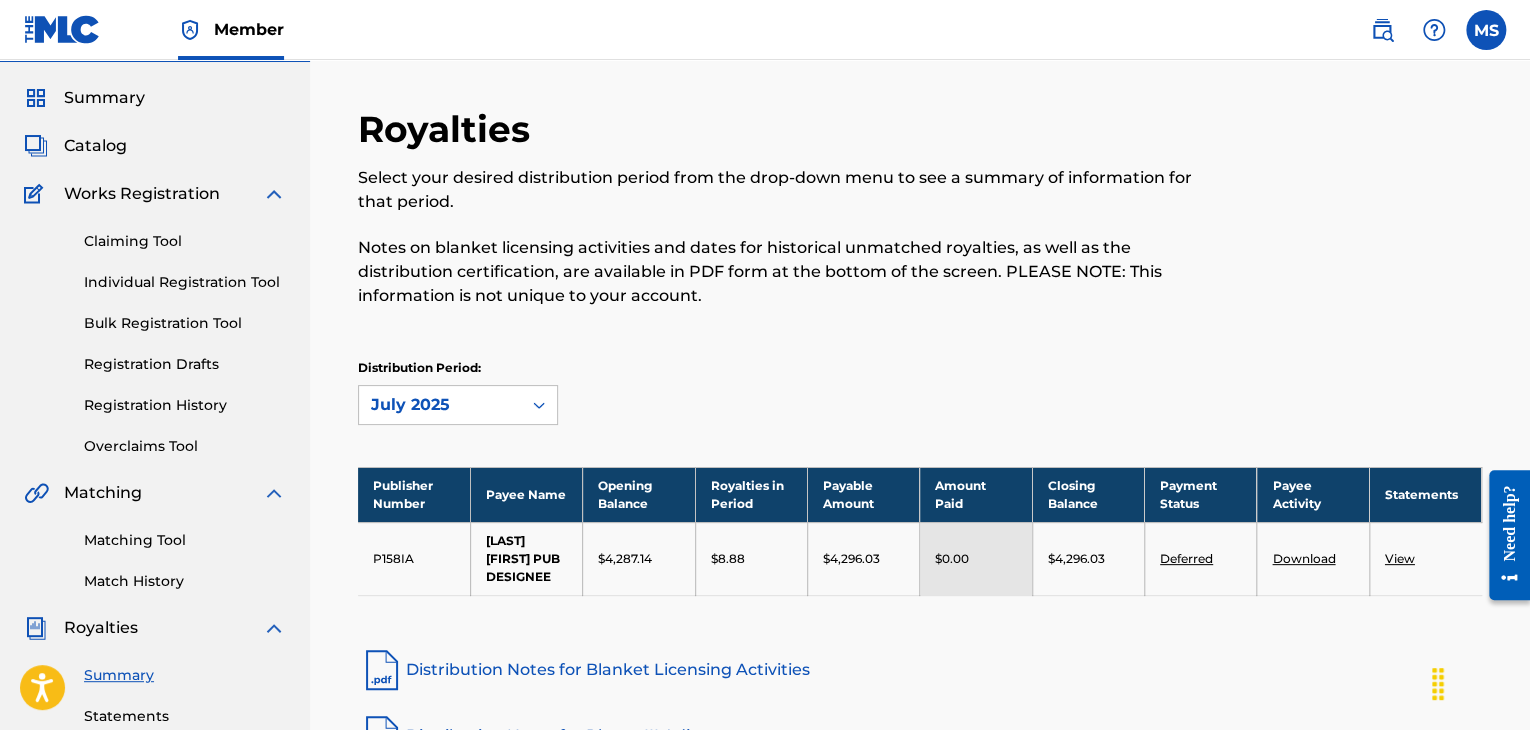 scroll, scrollTop: 51, scrollLeft: 0, axis: vertical 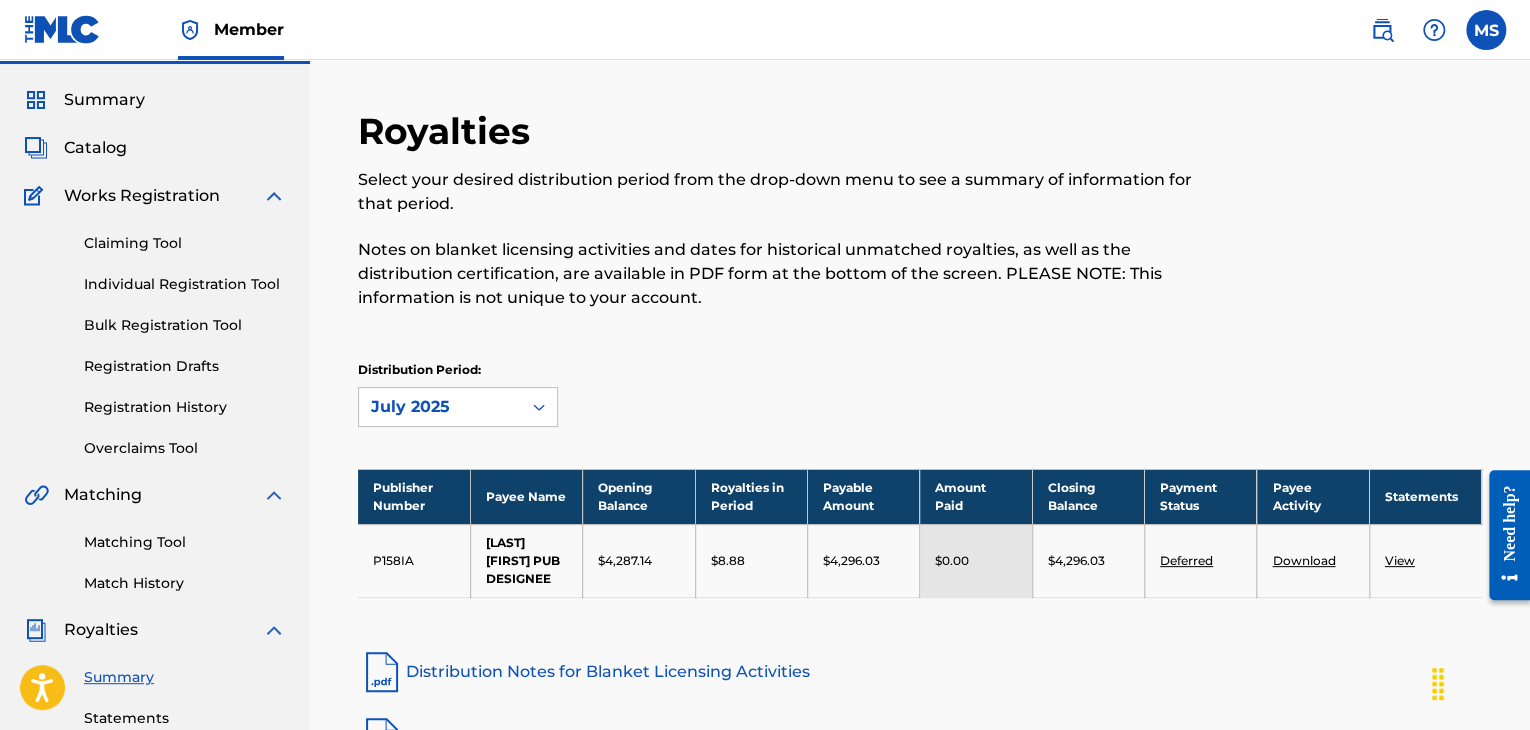 click on "Catalog" at bounding box center (95, 148) 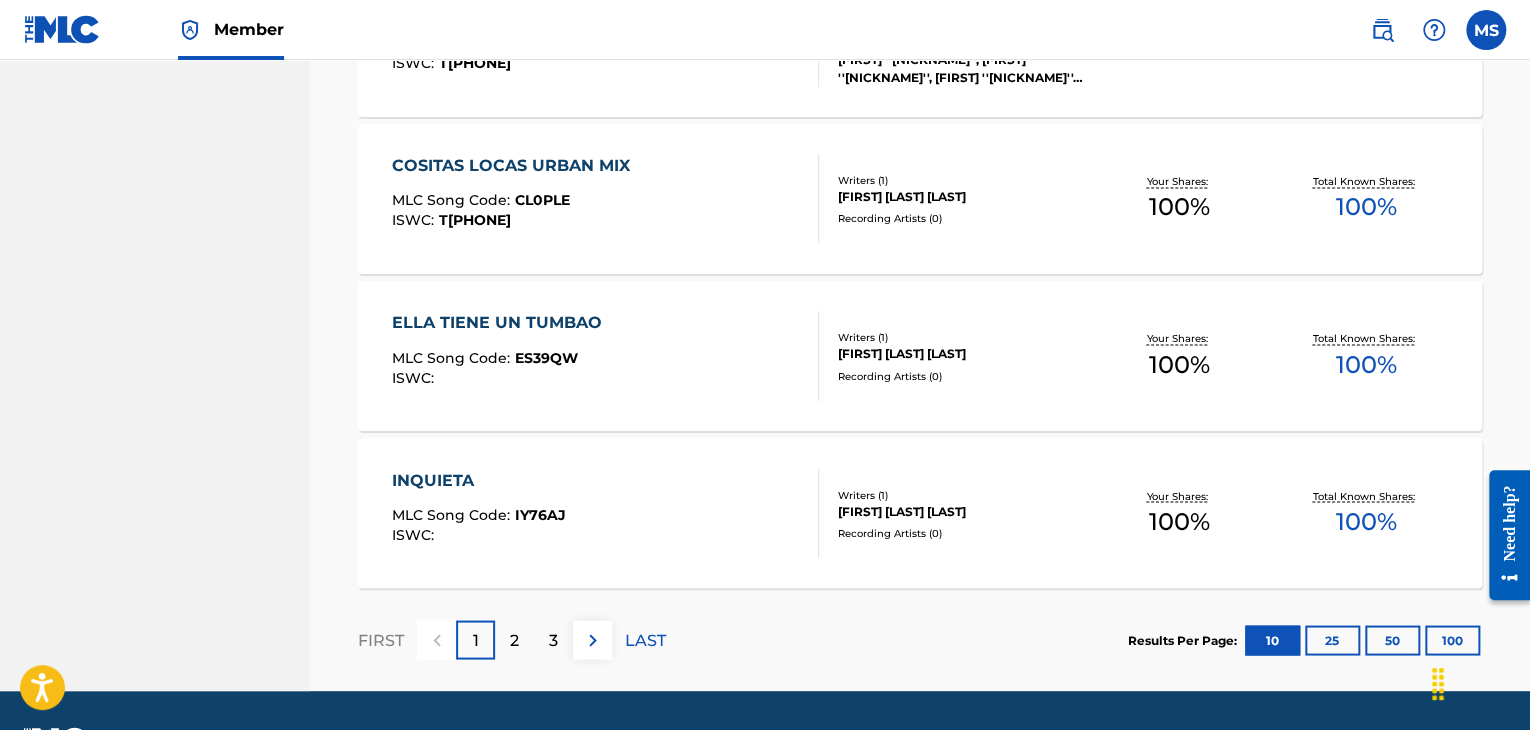 scroll, scrollTop: 1584, scrollLeft: 0, axis: vertical 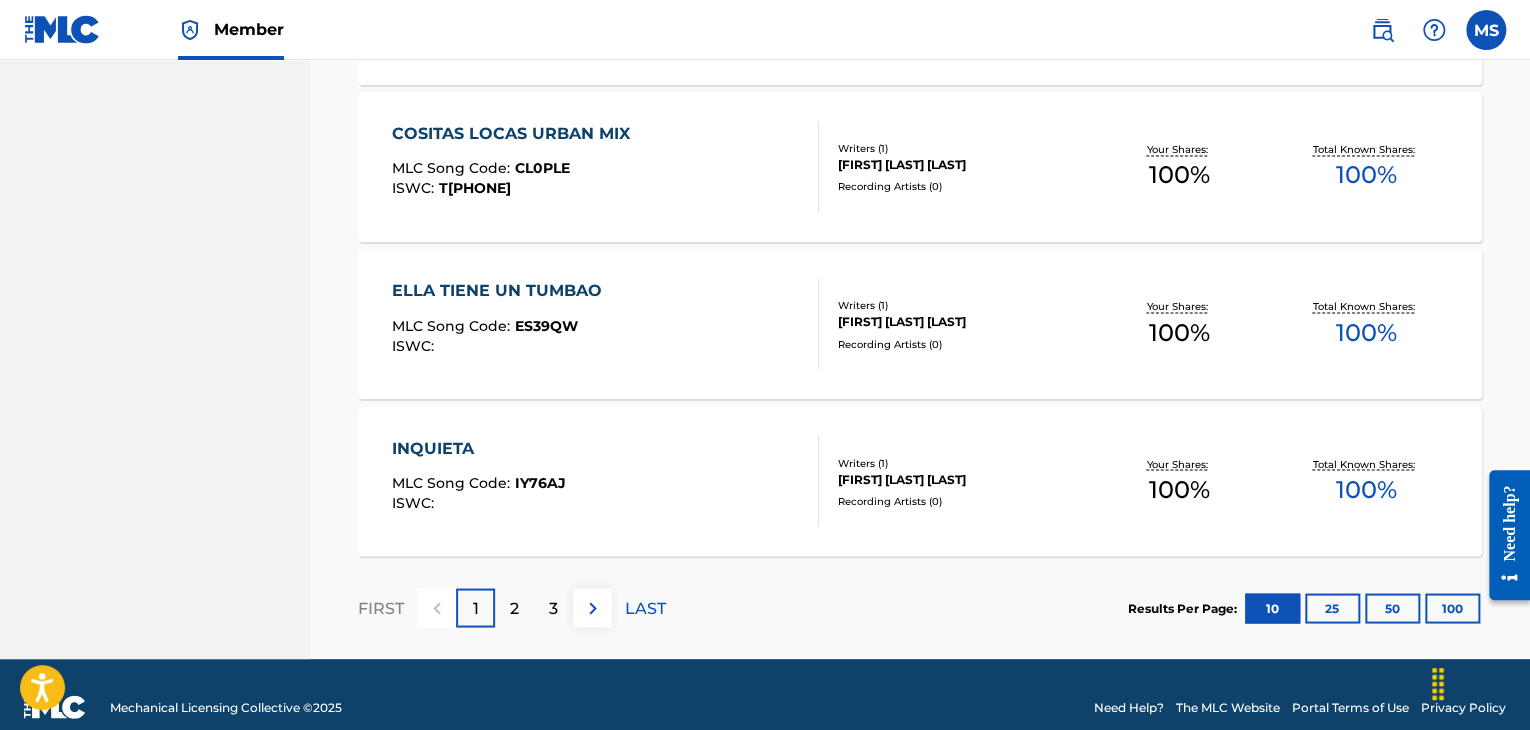 click on "2" at bounding box center (514, 608) 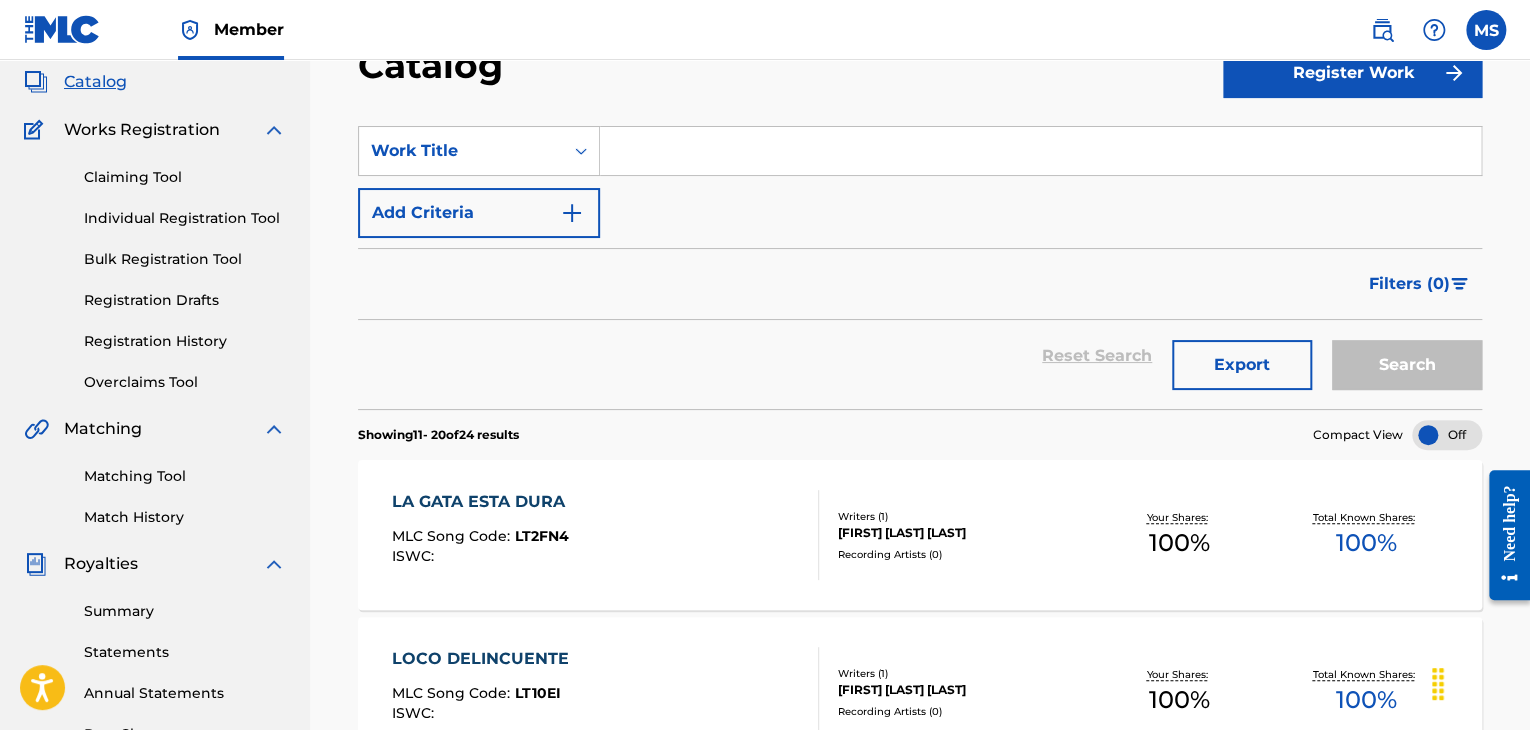 scroll, scrollTop: 0, scrollLeft: 0, axis: both 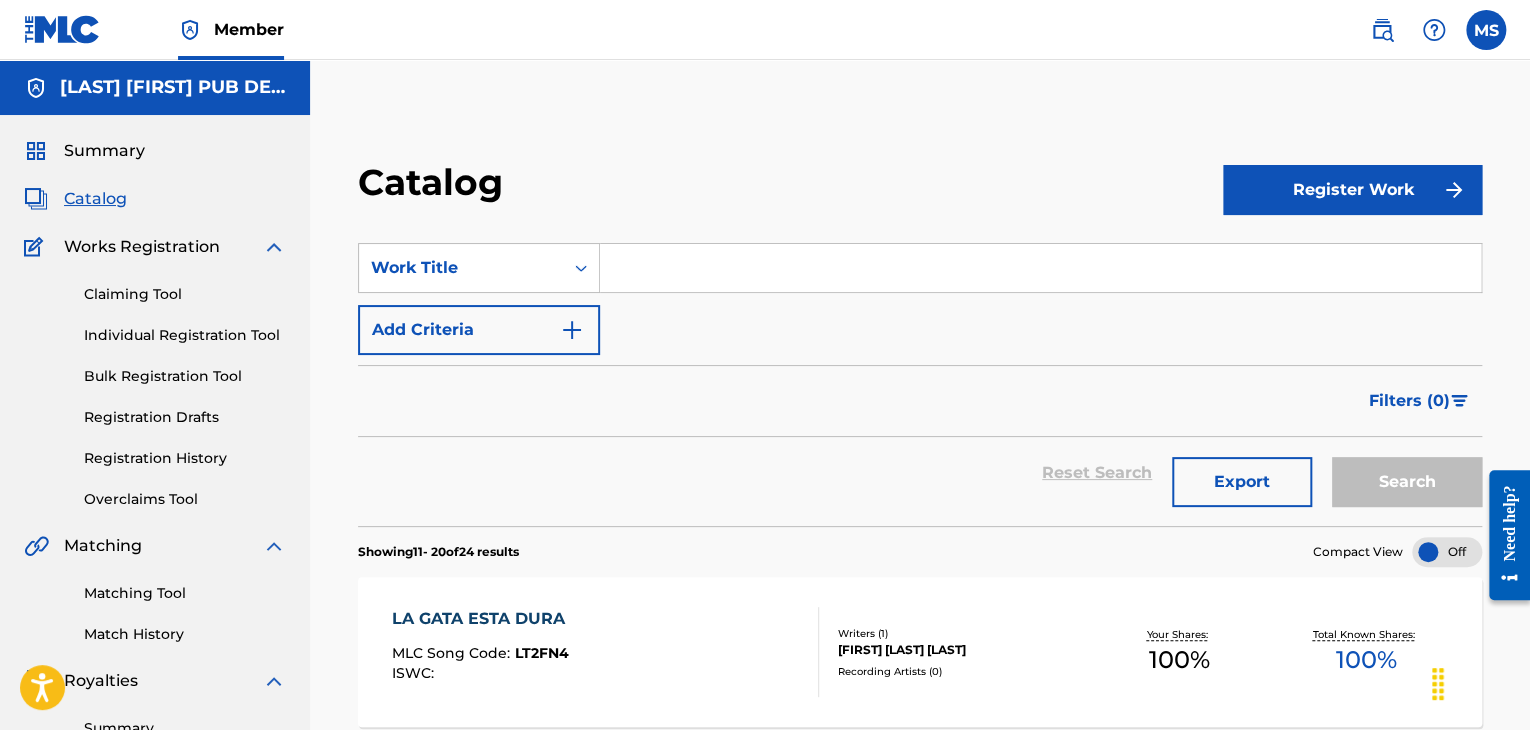 click on "Summary" at bounding box center [104, 151] 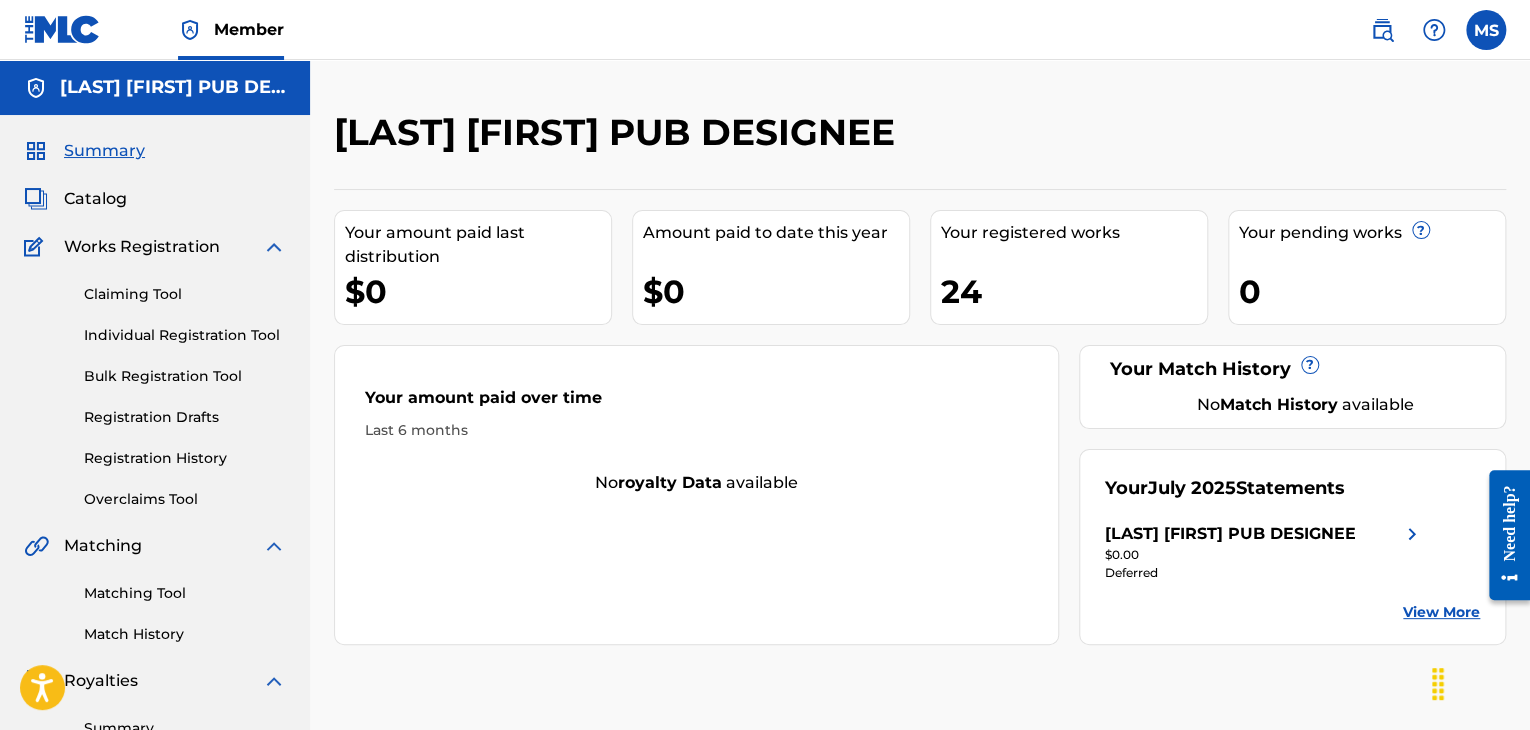 click on "View More" at bounding box center [1441, 612] 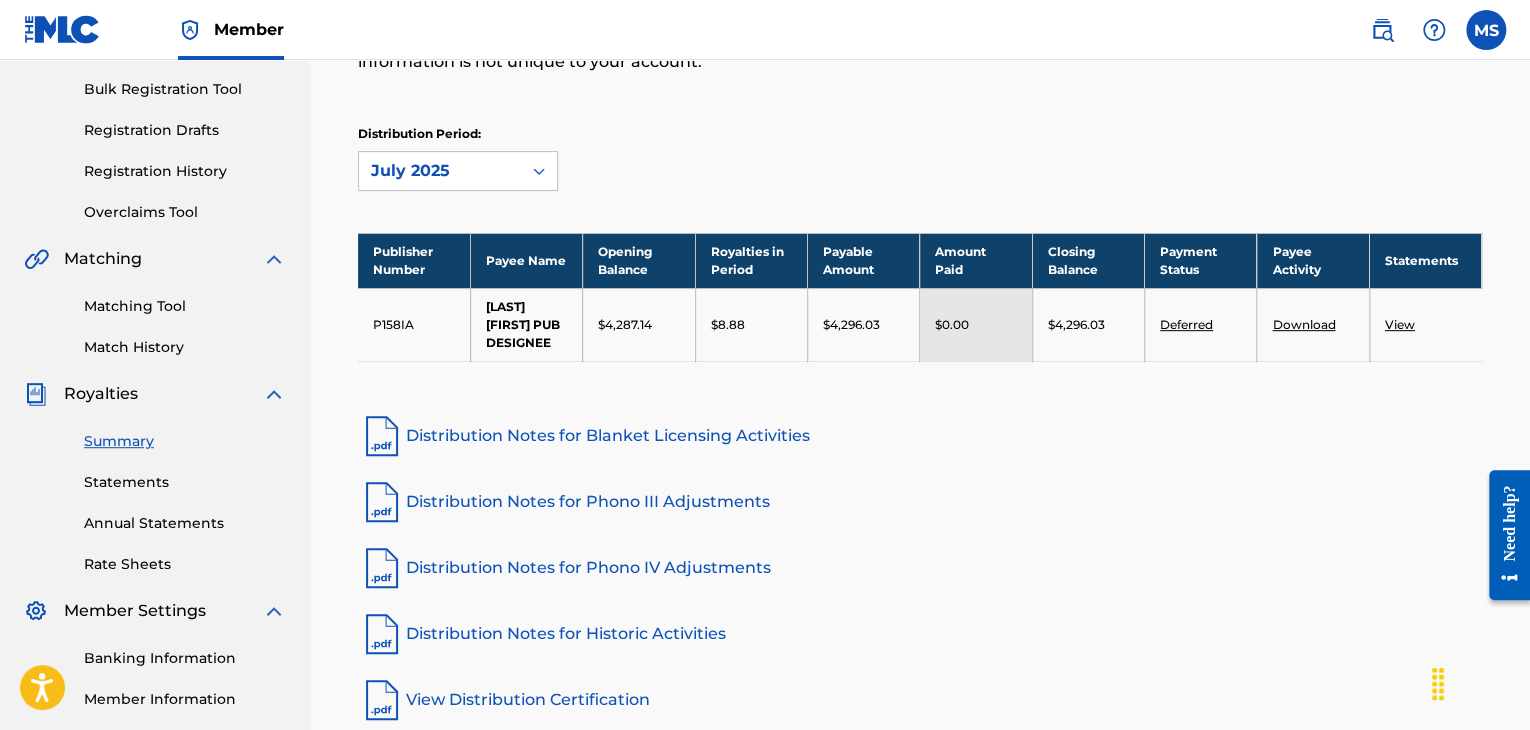scroll, scrollTop: 510, scrollLeft: 0, axis: vertical 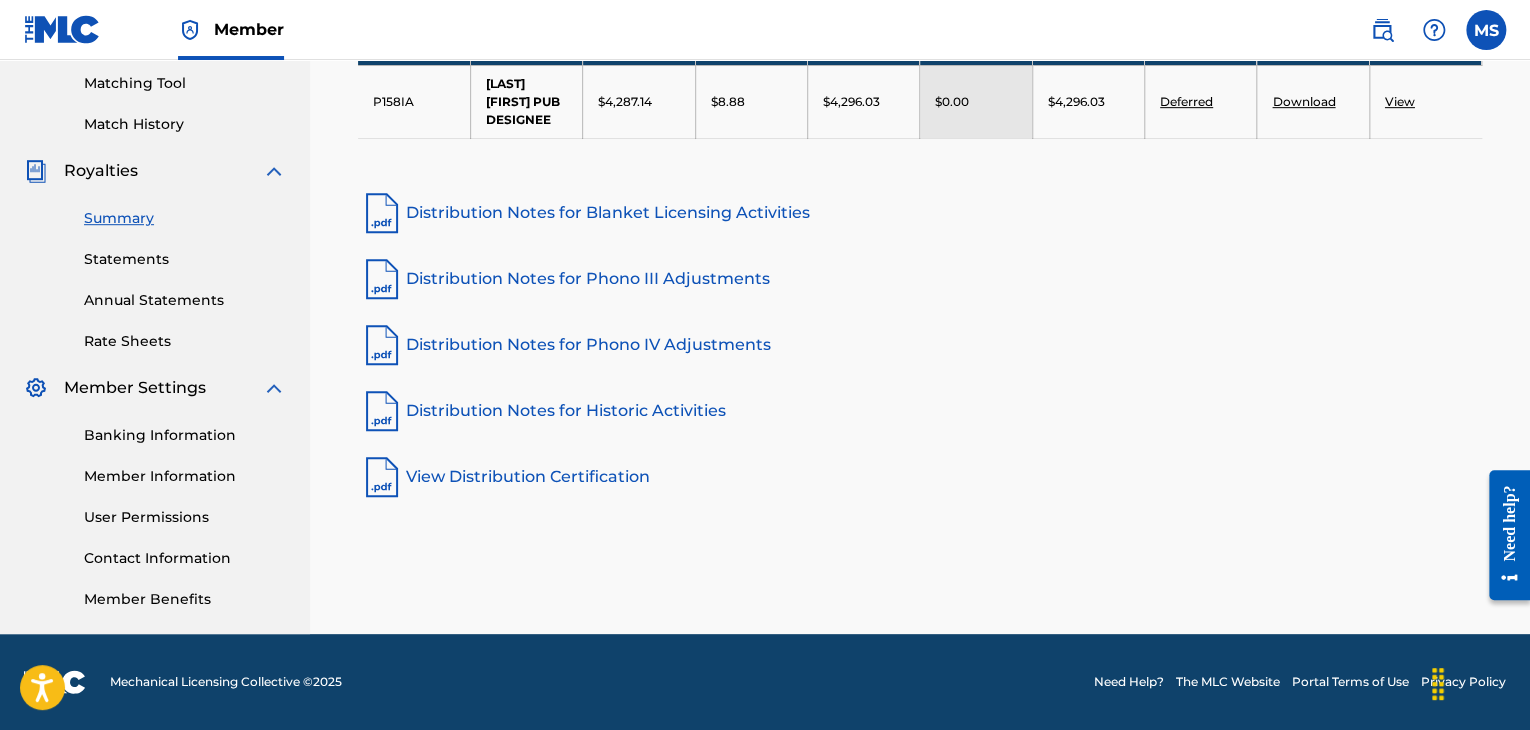 click on "Annual Statements" at bounding box center (185, 300) 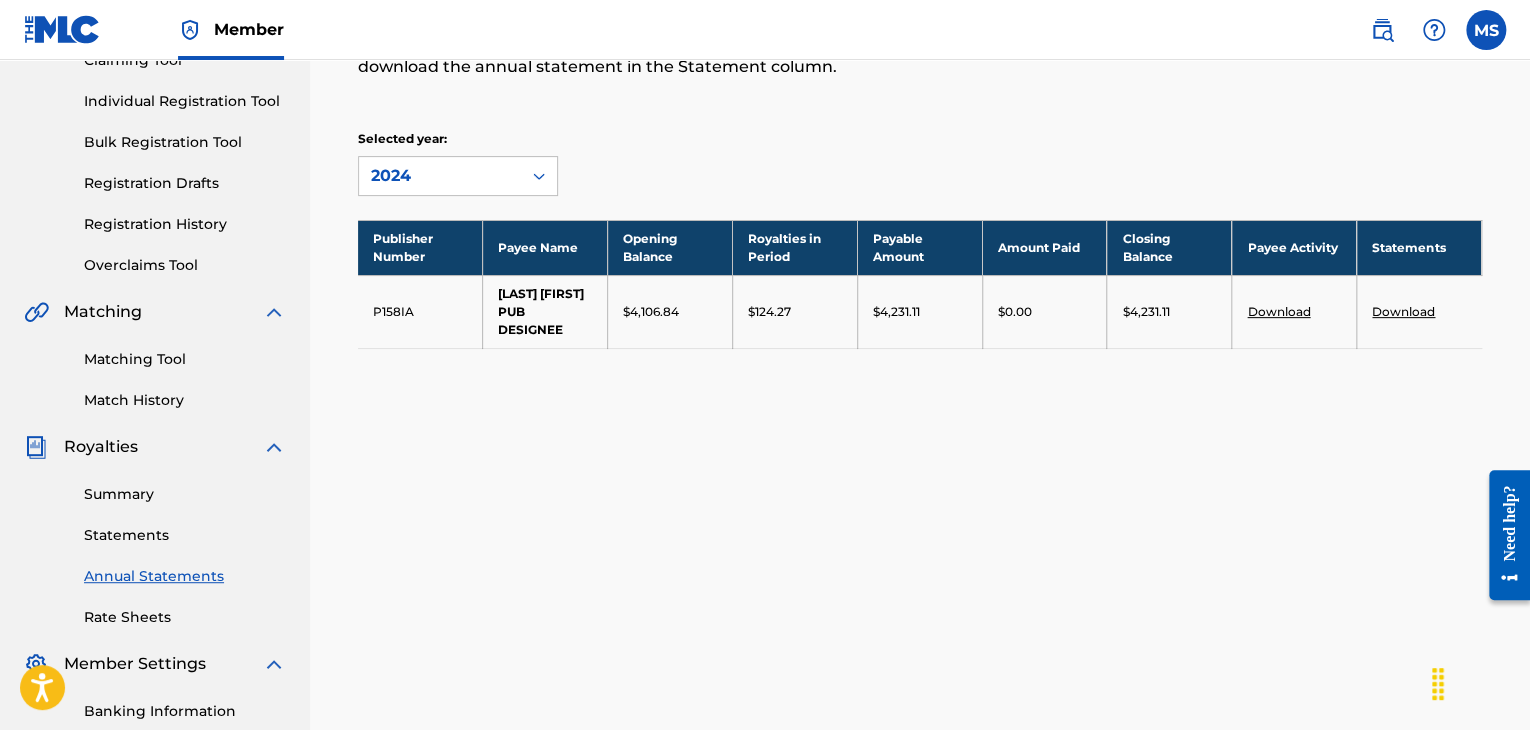 scroll, scrollTop: 236, scrollLeft: 0, axis: vertical 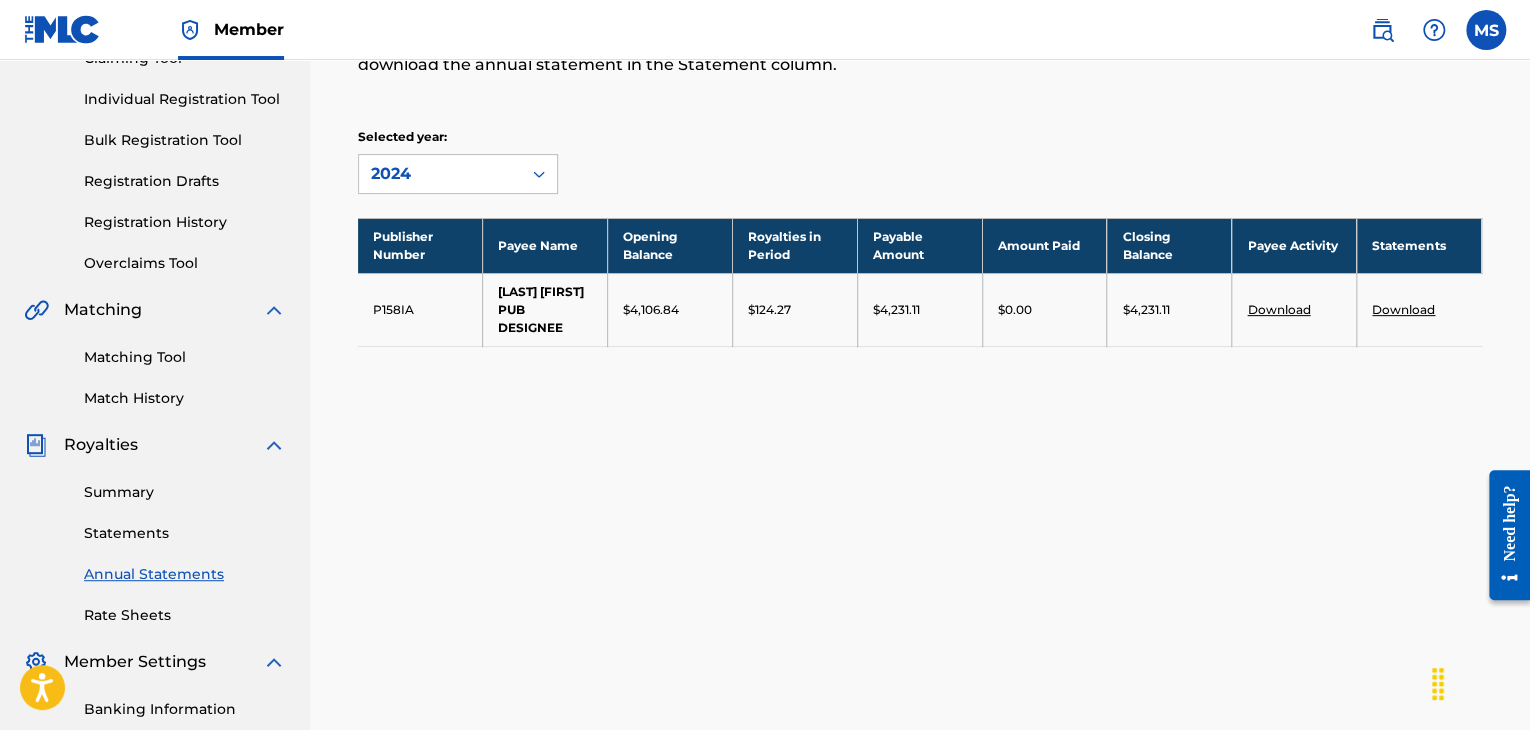 click on "Statements" at bounding box center (185, 533) 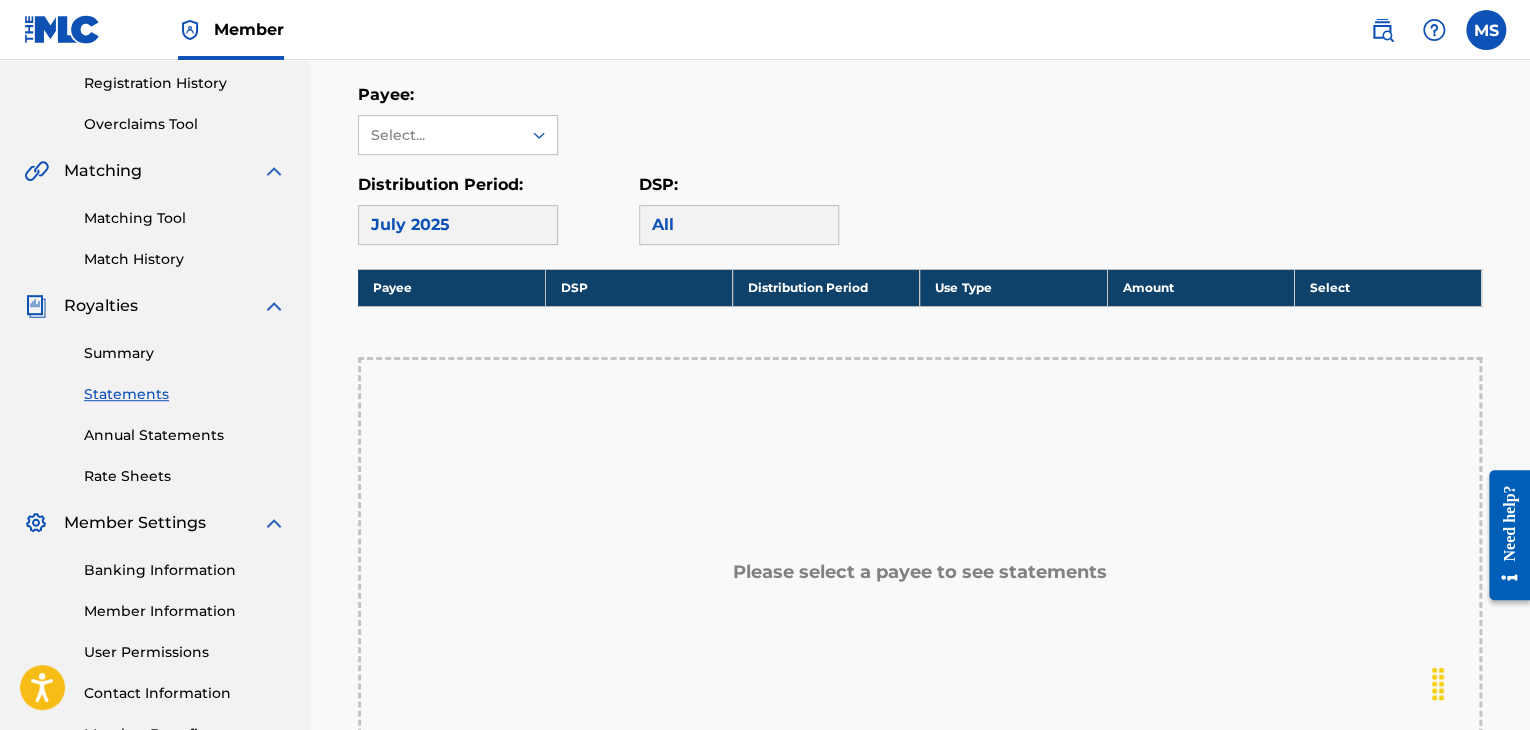 scroll, scrollTop: 376, scrollLeft: 0, axis: vertical 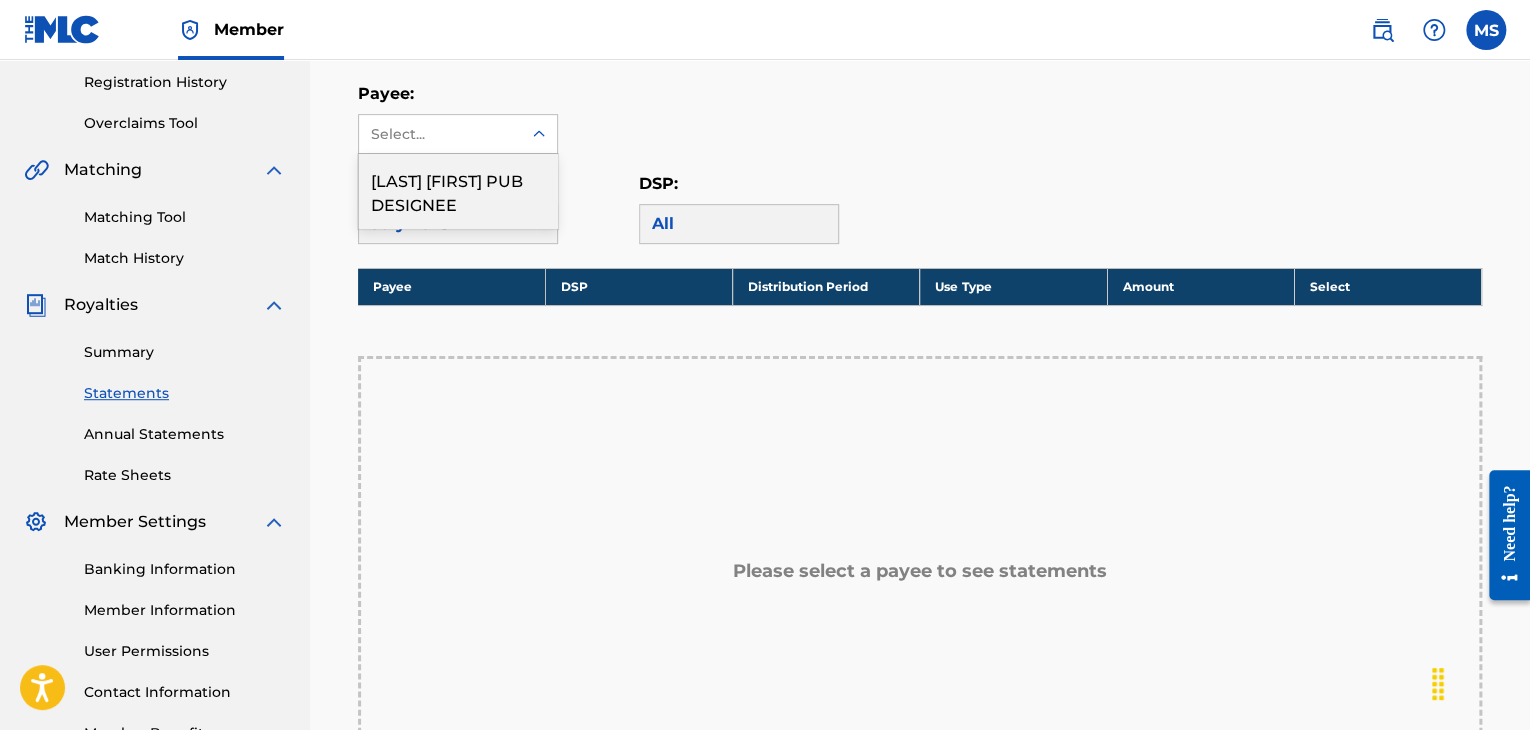 click on "Select..." at bounding box center (439, 134) 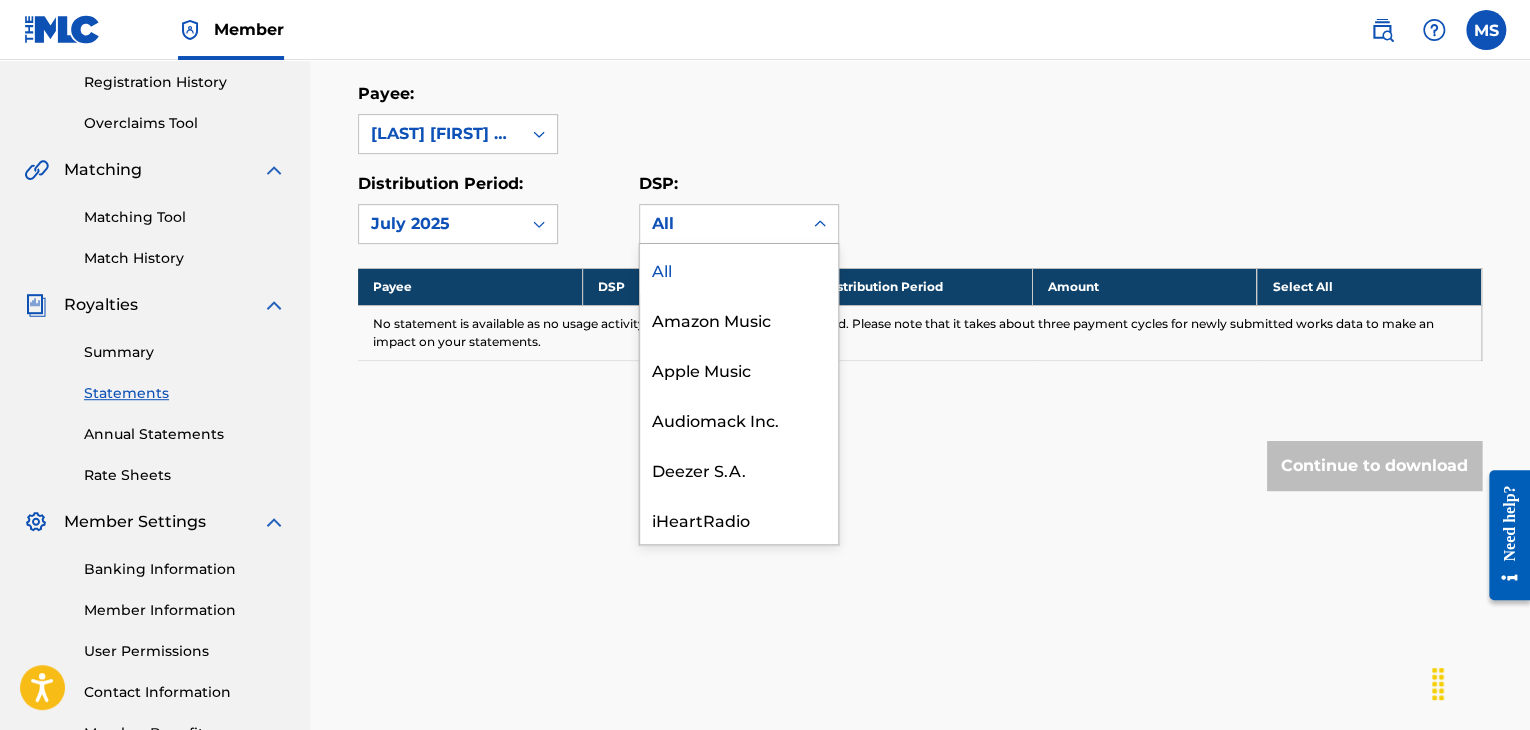 click on "All" at bounding box center [721, 224] 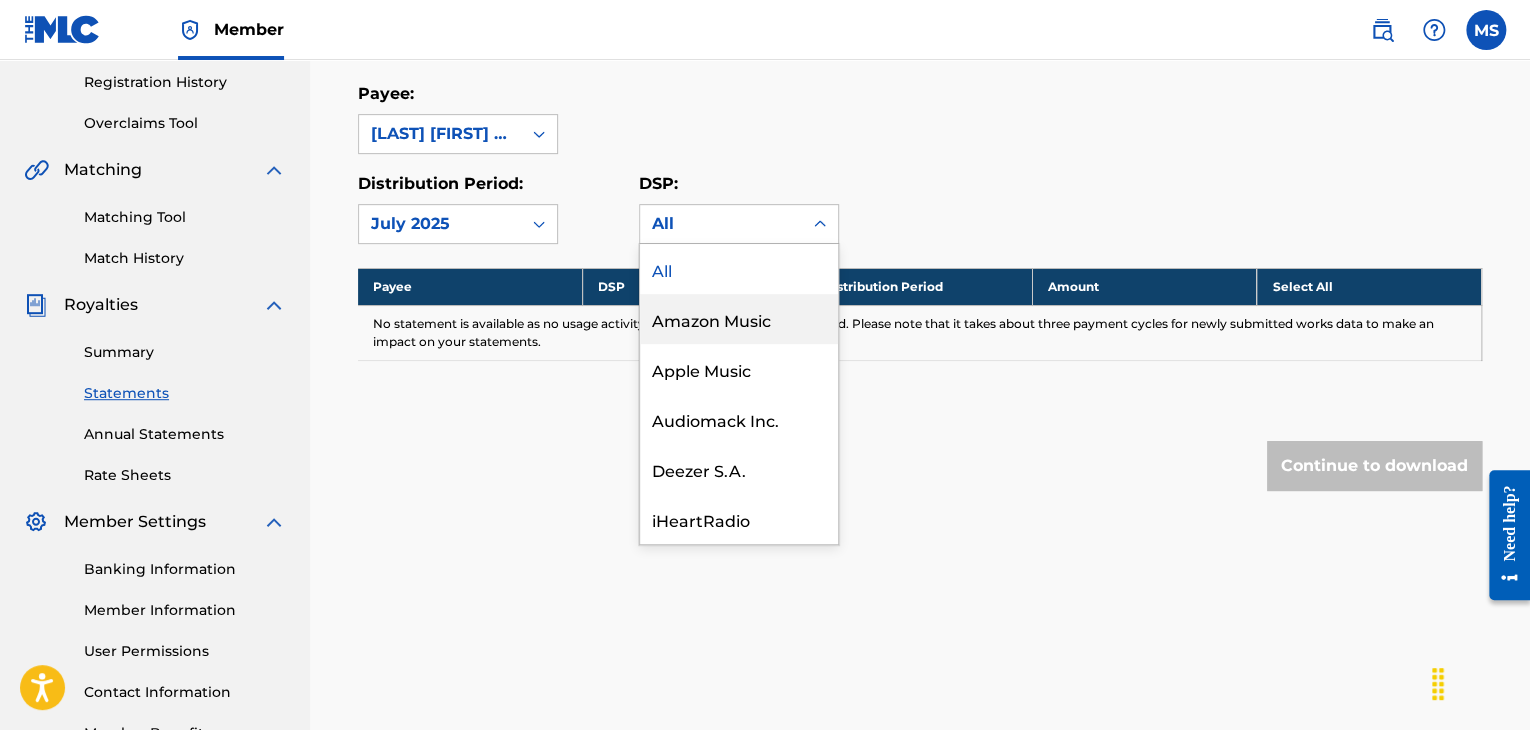 click on "Amazon Music" at bounding box center [739, 319] 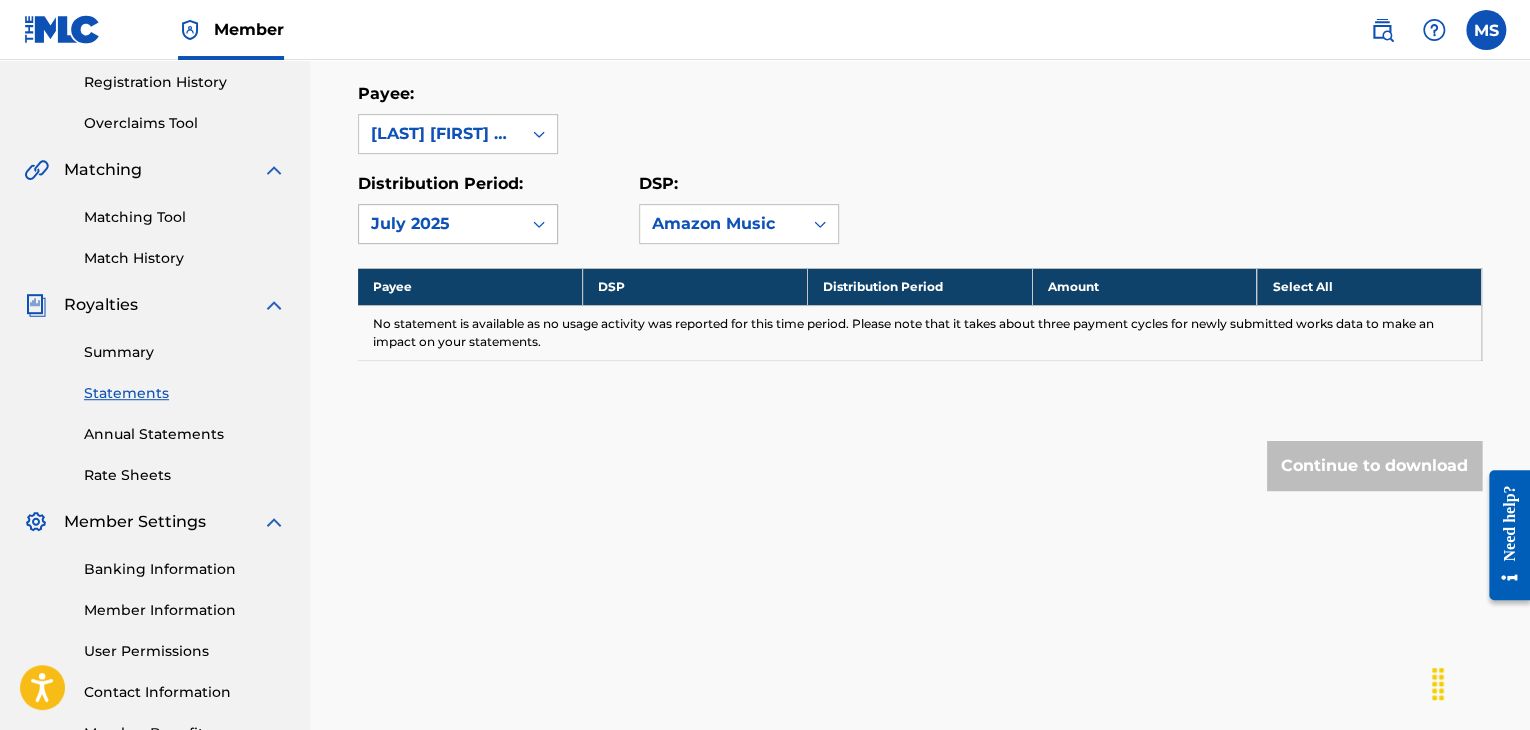 click on "July 2025" at bounding box center [440, 224] 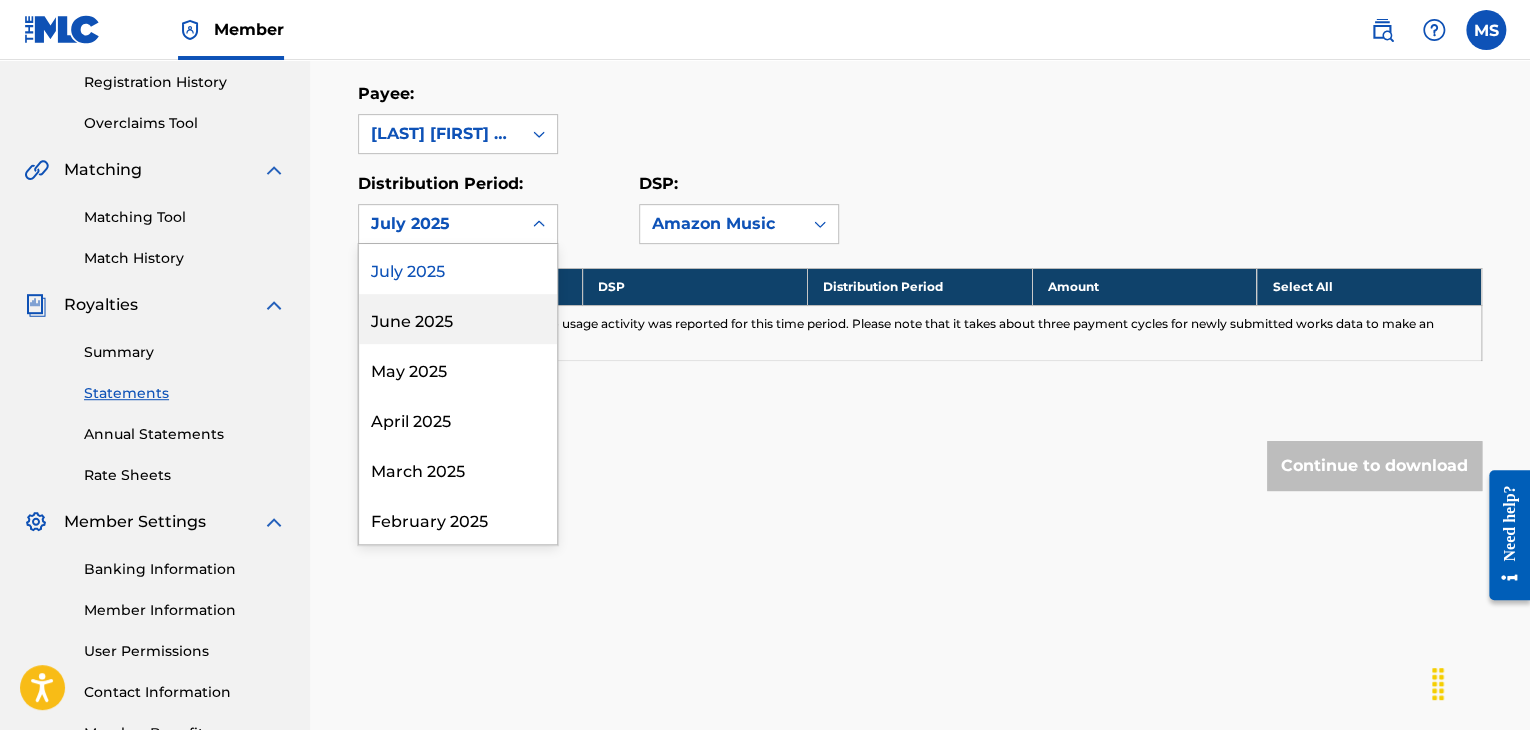 click on "June 2025" at bounding box center [458, 319] 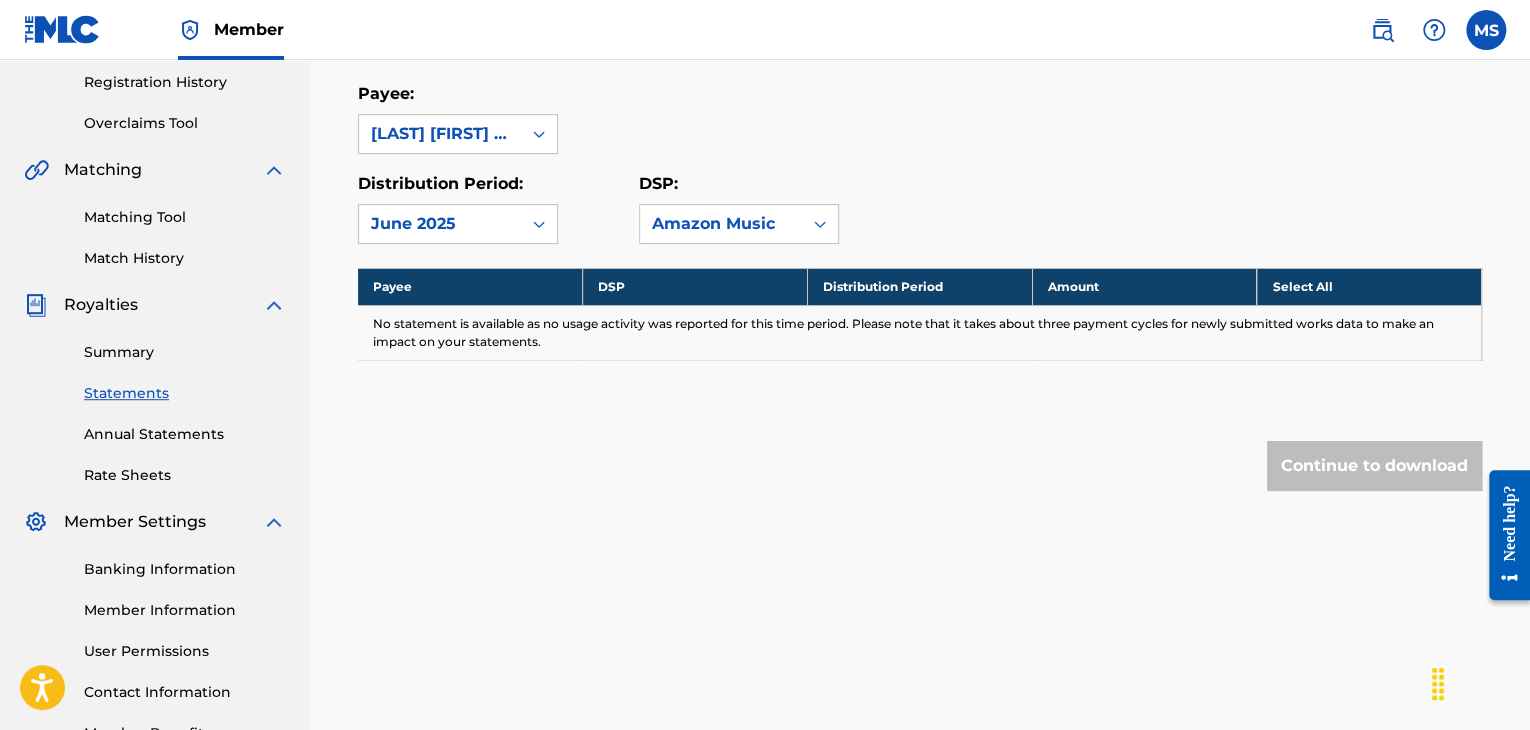 scroll, scrollTop: 0, scrollLeft: 0, axis: both 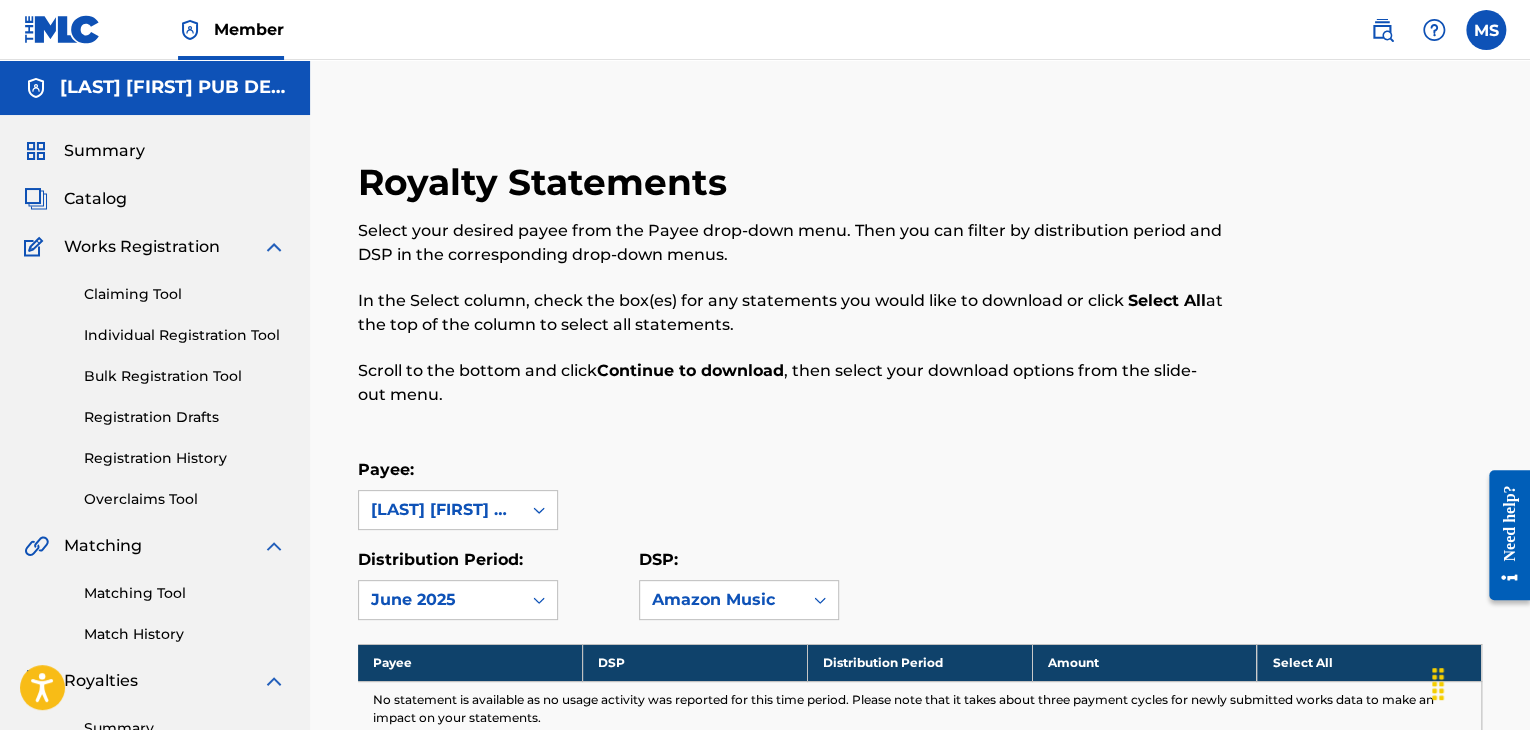 click on "Summary" at bounding box center (104, 151) 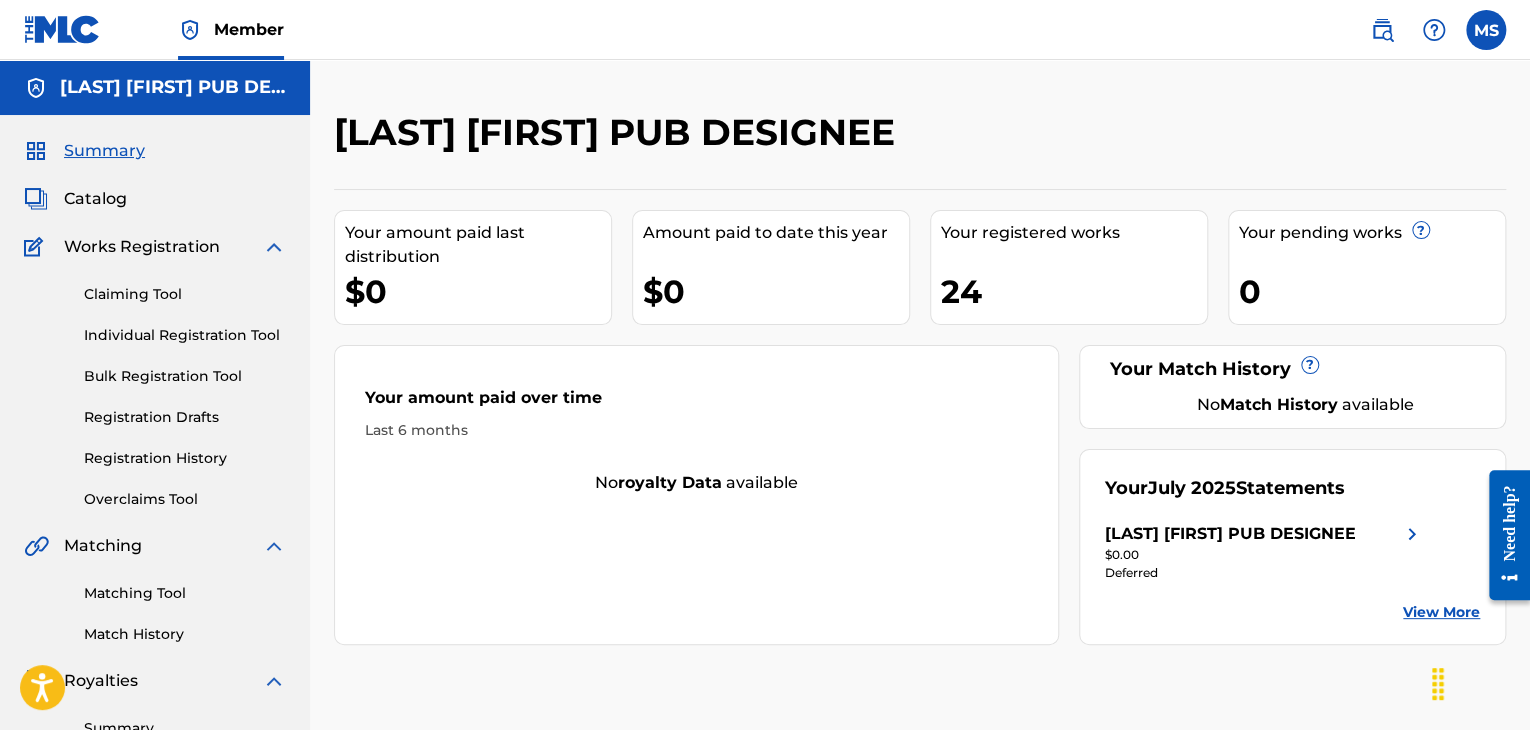 click on "Deferred" at bounding box center [1264, 573] 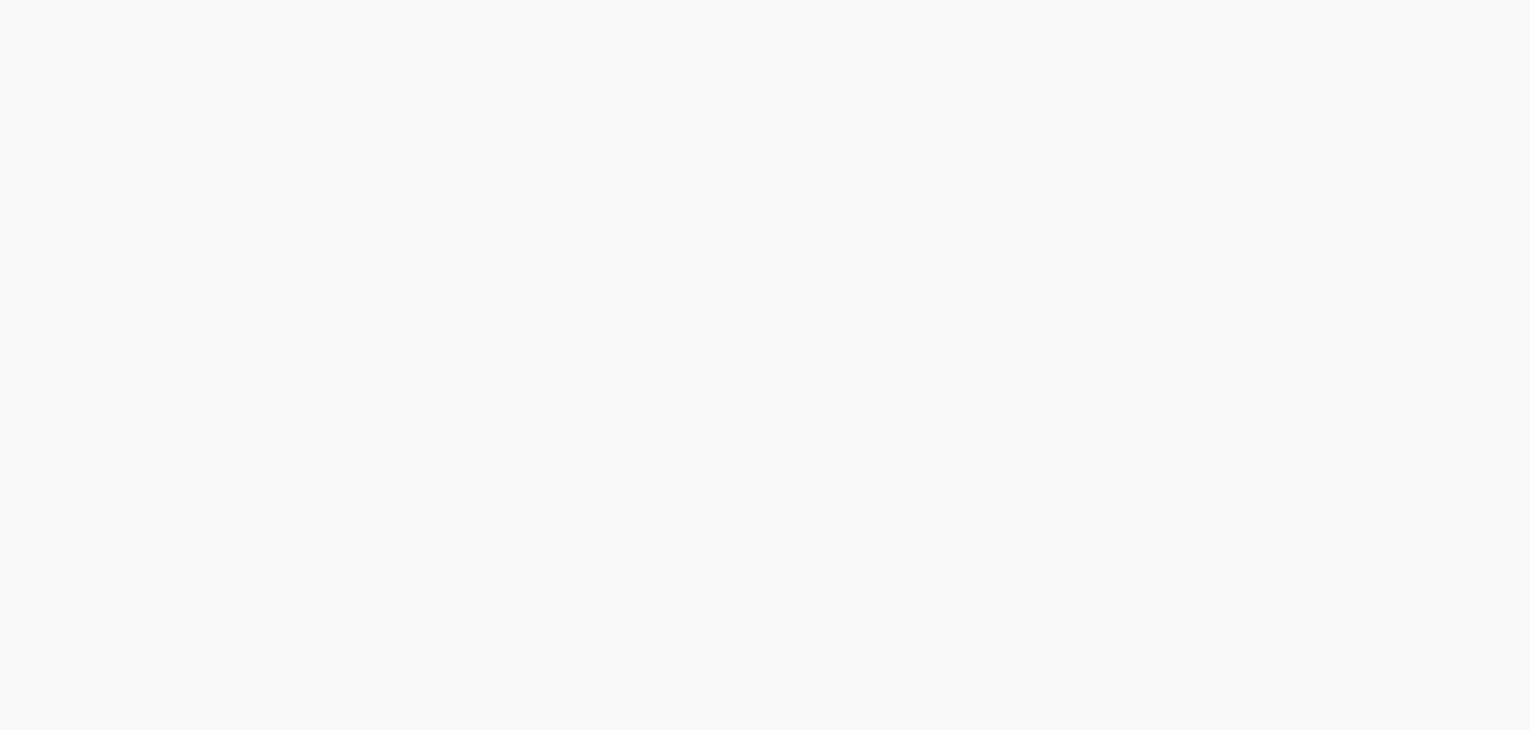 scroll, scrollTop: 0, scrollLeft: 0, axis: both 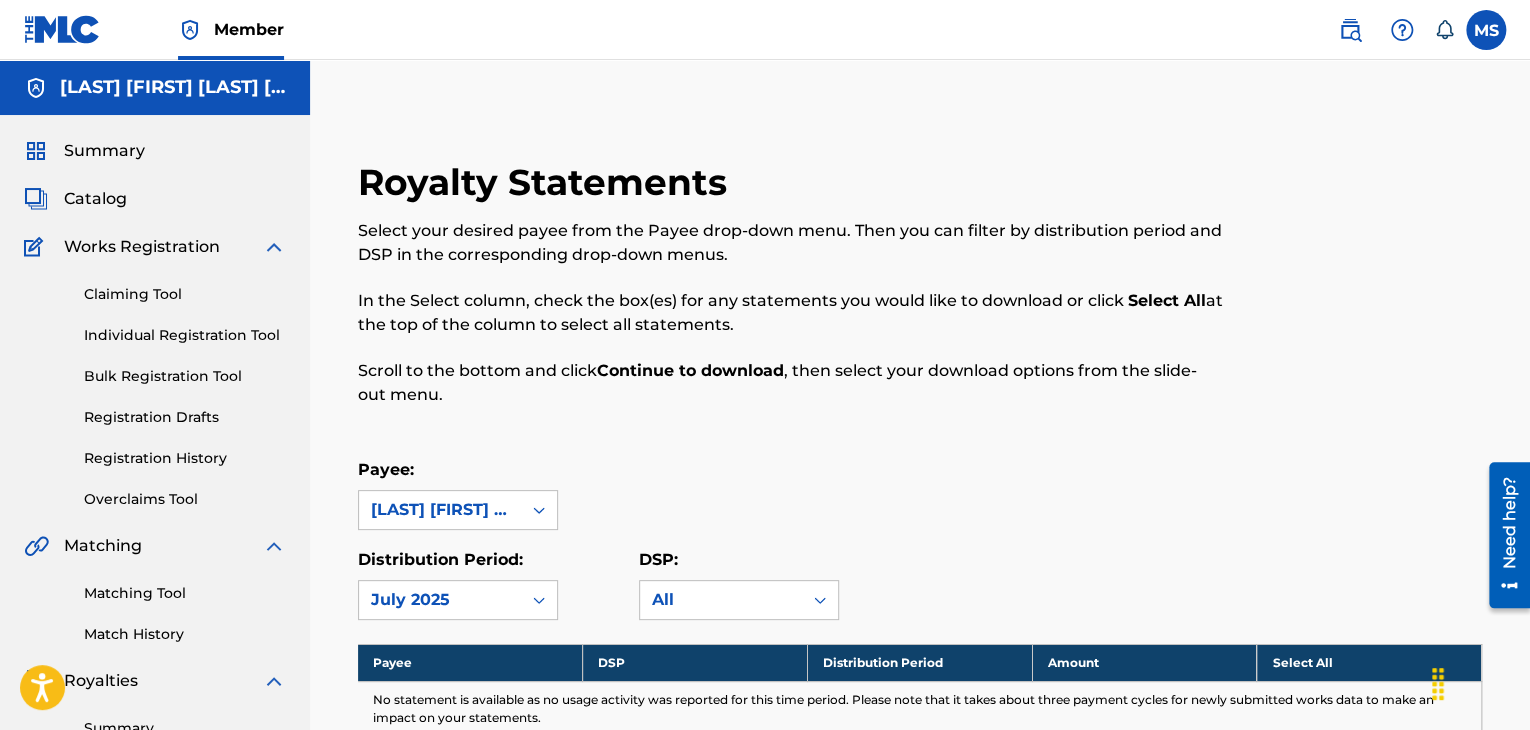 click on "Summary" at bounding box center [104, 151] 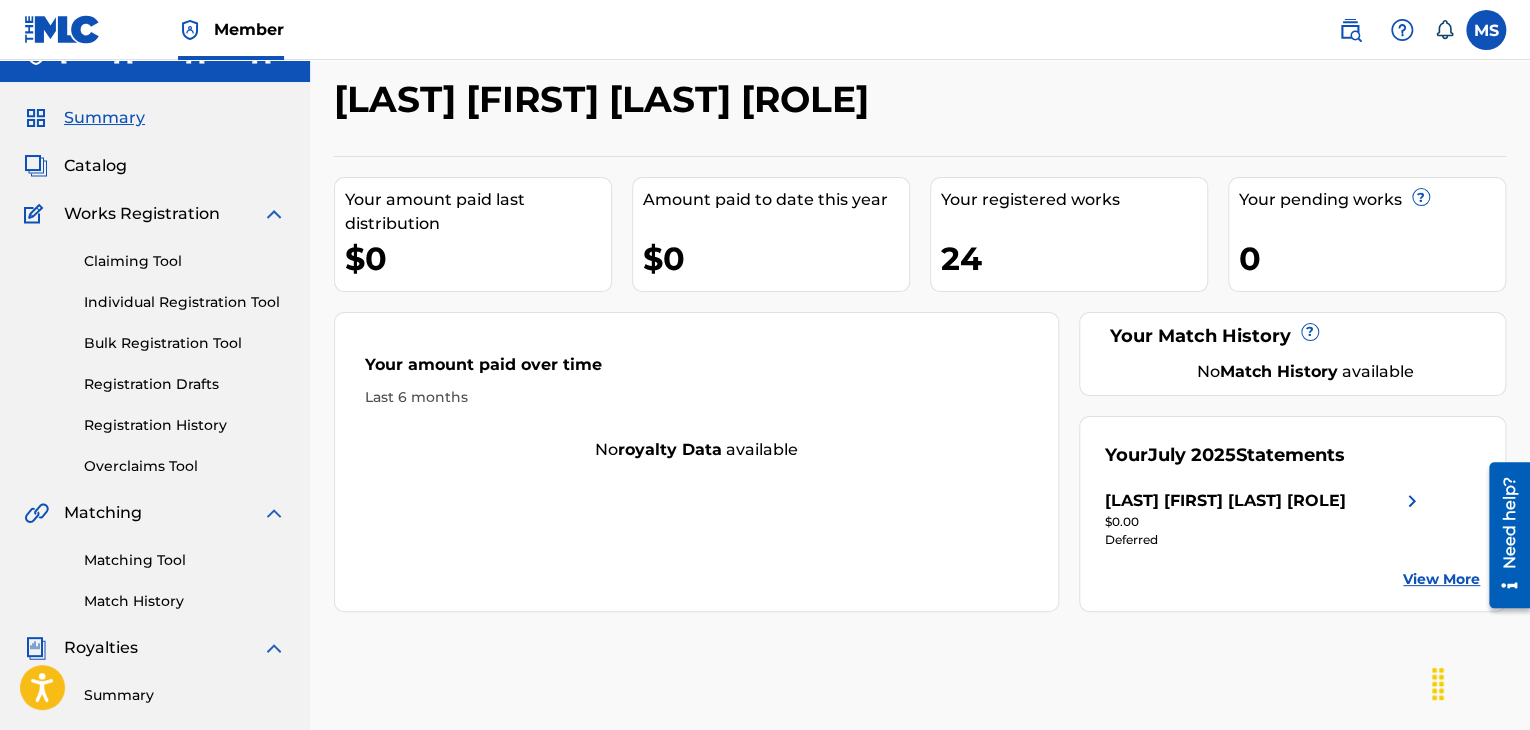 scroll, scrollTop: 0, scrollLeft: 0, axis: both 